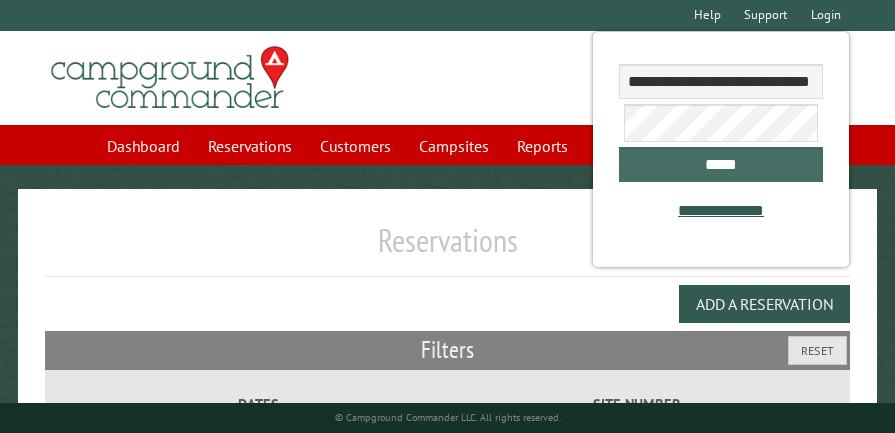 scroll, scrollTop: 0, scrollLeft: 0, axis: both 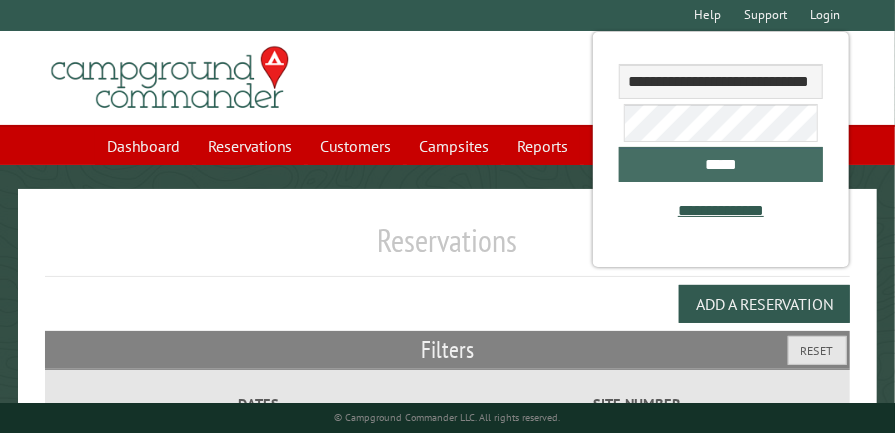 click on "*****" at bounding box center [721, 164] 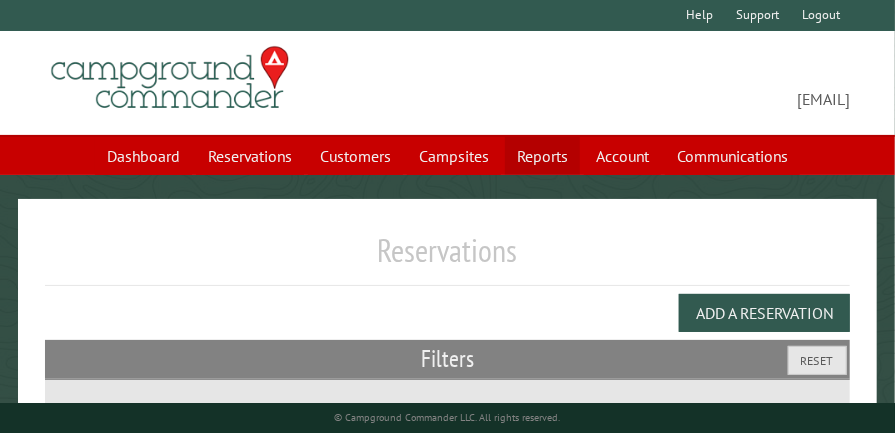 select on "***" 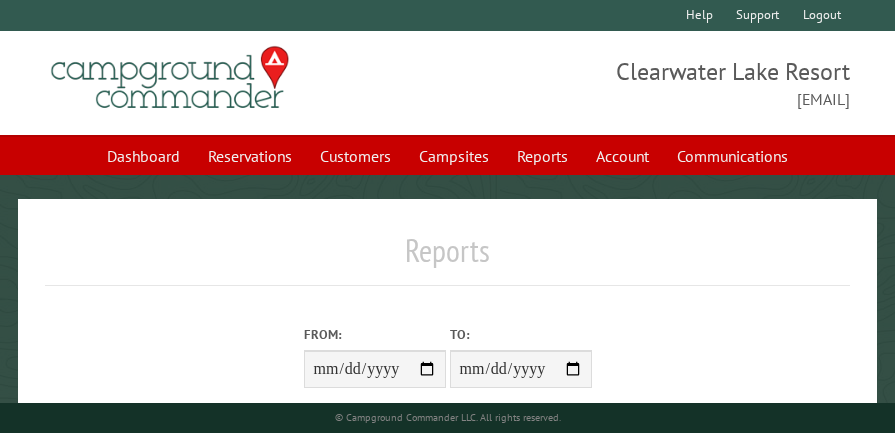 scroll, scrollTop: 0, scrollLeft: 0, axis: both 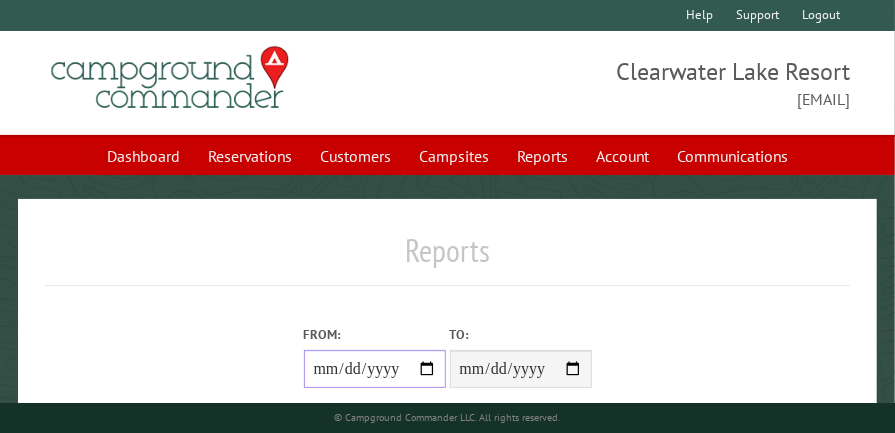 click on "From:" at bounding box center [375, 369] 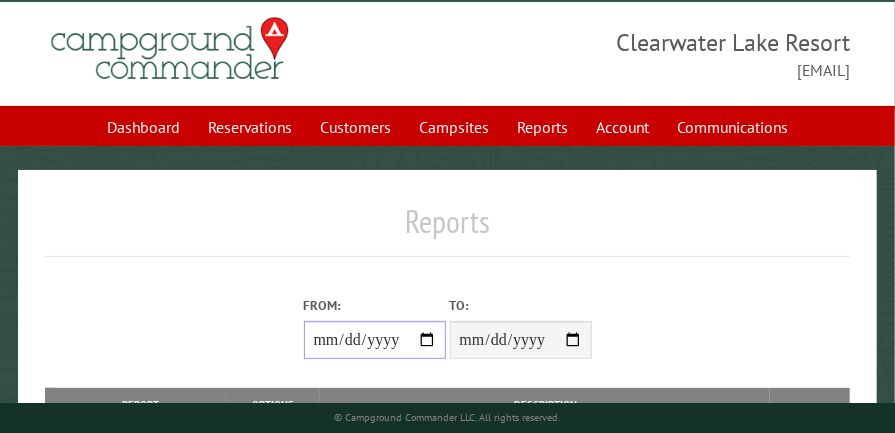 scroll, scrollTop: 378, scrollLeft: 0, axis: vertical 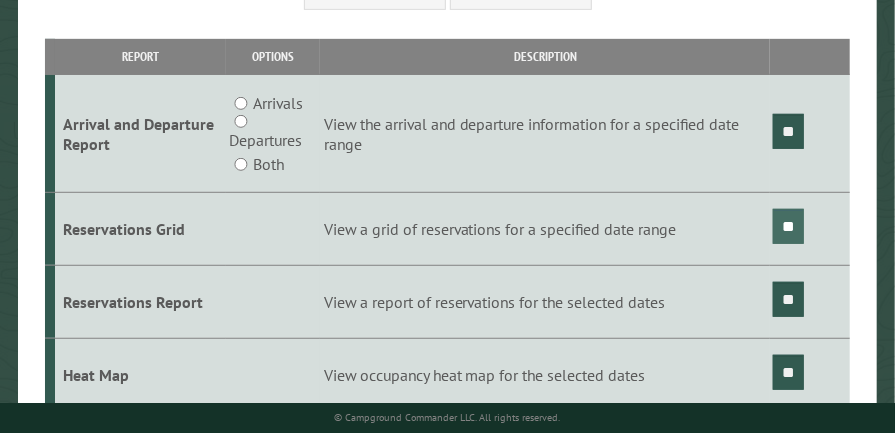 click on "**" at bounding box center [788, 226] 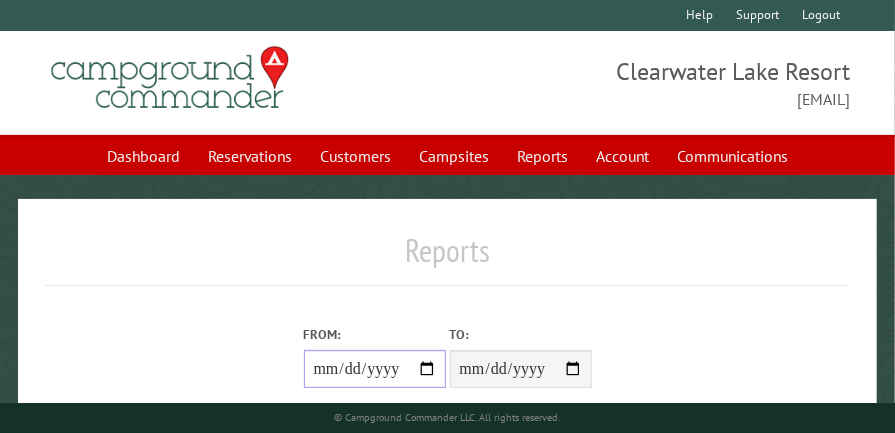 click on "**********" at bounding box center [375, 369] 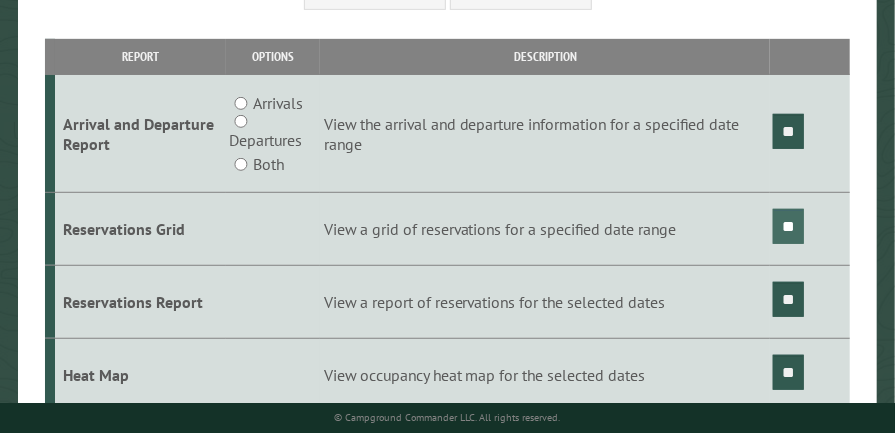 click on "**" at bounding box center [788, 226] 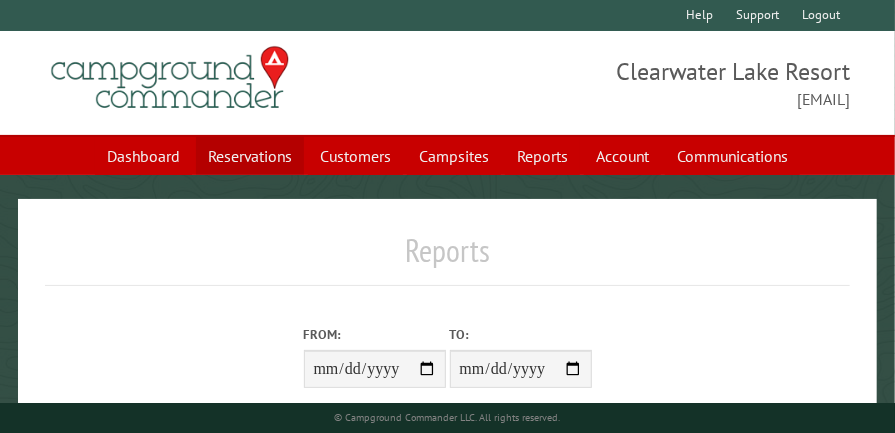 click on "Reservations" at bounding box center (250, 156) 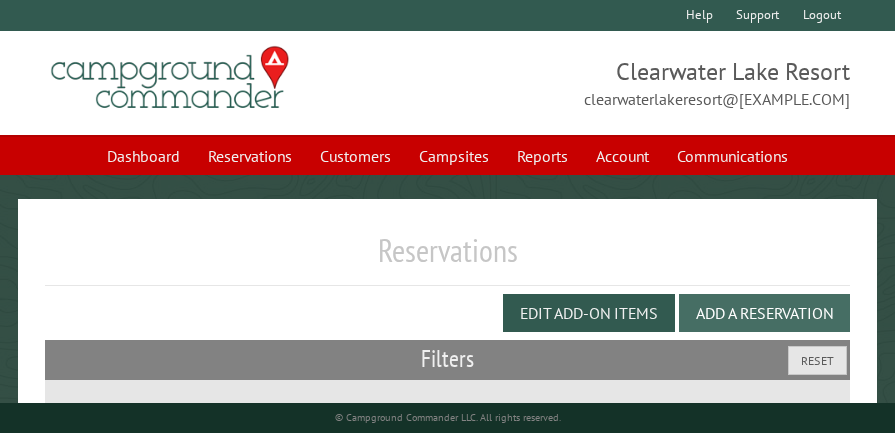 scroll, scrollTop: 0, scrollLeft: 0, axis: both 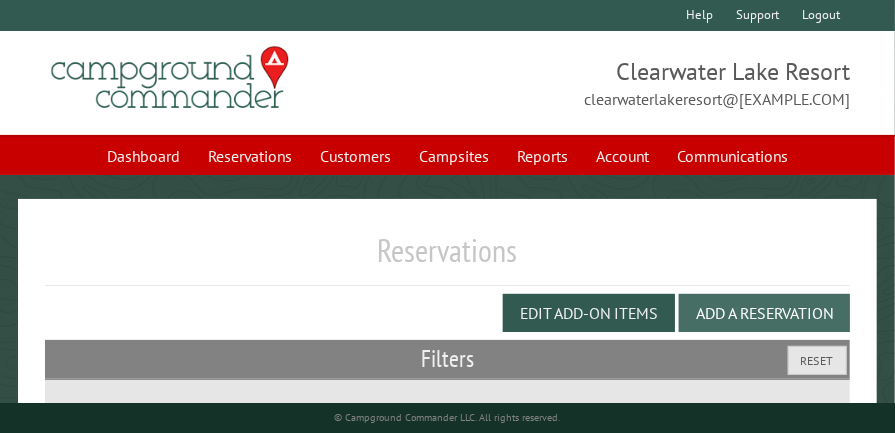 select on "***" 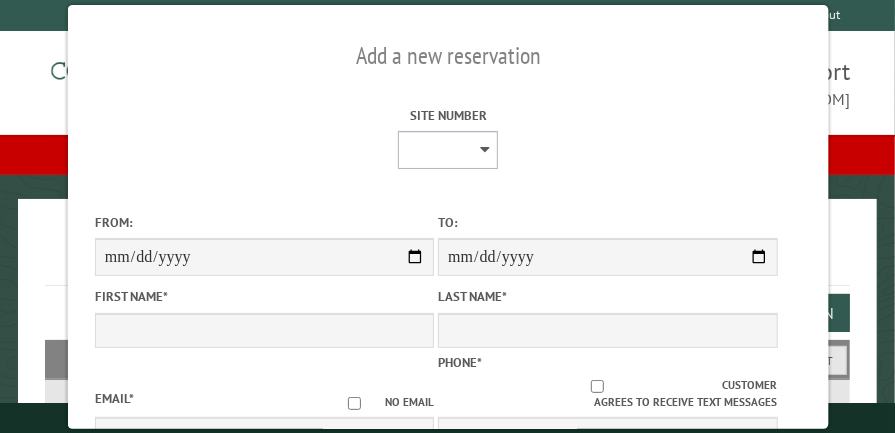 click on "* * * * * * * * * ** ** ** ** ** ** ** ** ** ** ** ** ** ** ** ** ** ** ** ** ** ** ** ** ** ** ** ** ** **** **** **** **** **** **** **** ****" at bounding box center (448, 150) 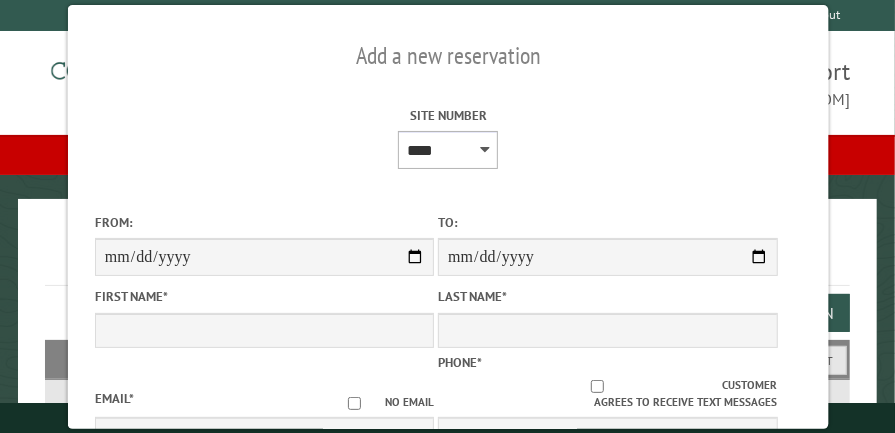 click on "* * * * * * * * * ** ** ** ** ** ** ** ** ** ** ** ** ** ** ** ** ** ** ** ** ** ** ** ** ** ** ** ** ** **** **** **** **** **** **** **** ****" at bounding box center (448, 150) 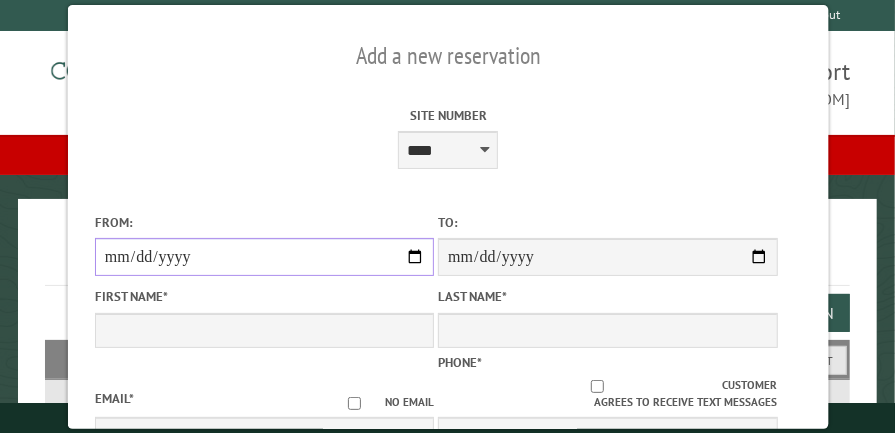 click on "From:" at bounding box center (263, 257) 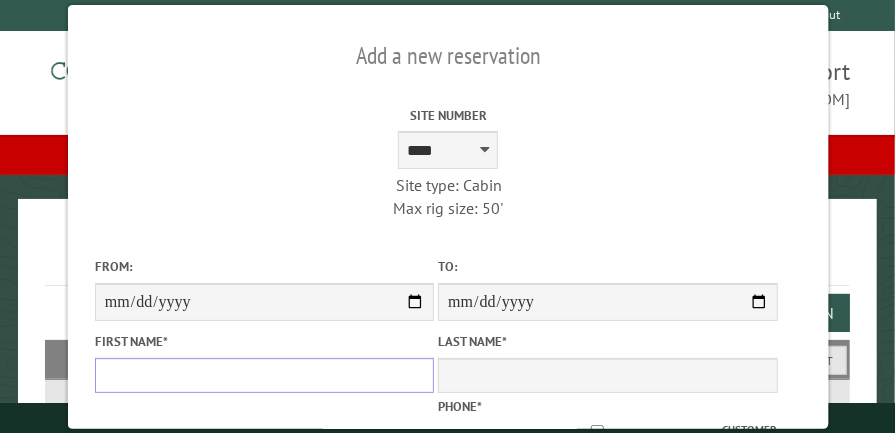 click on "First Name *" at bounding box center (263, 375) 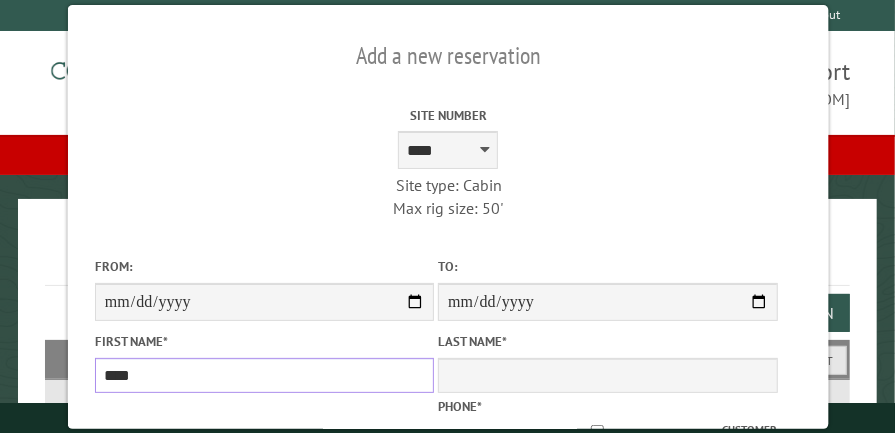 type on "****" 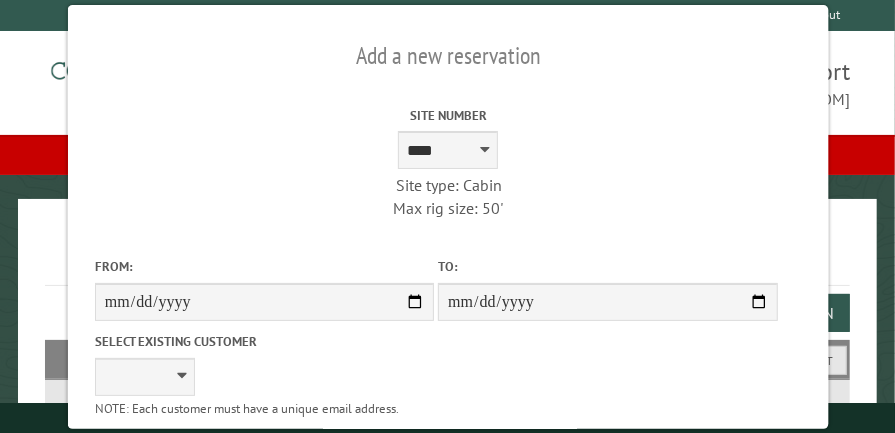 scroll, scrollTop: 52, scrollLeft: 0, axis: vertical 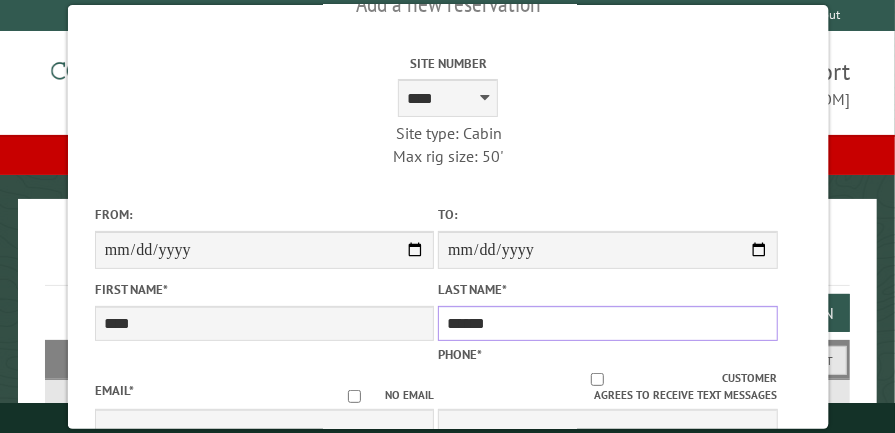 type on "******" 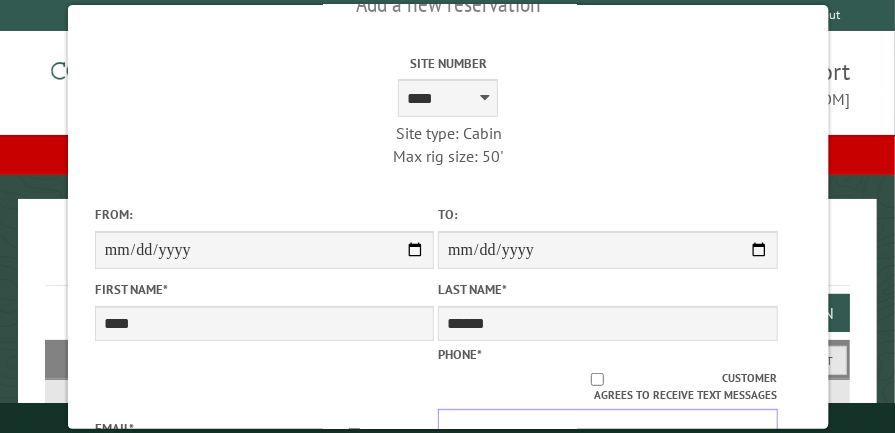 click on "Phone *" at bounding box center (606, 426) 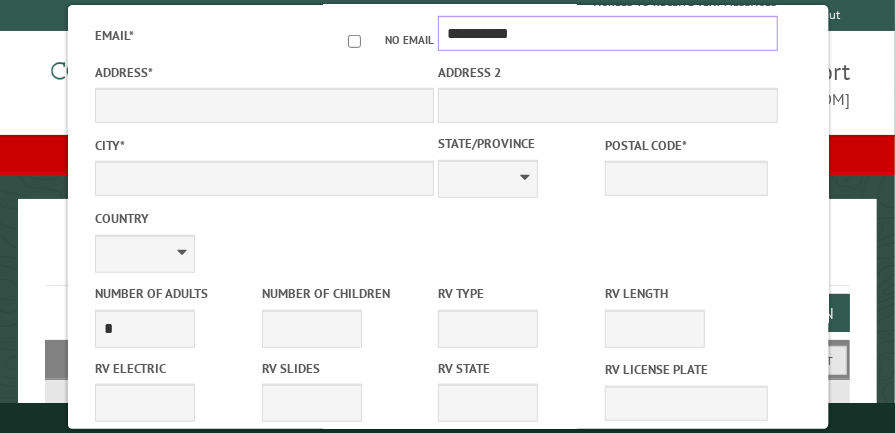 scroll, scrollTop: 755, scrollLeft: 0, axis: vertical 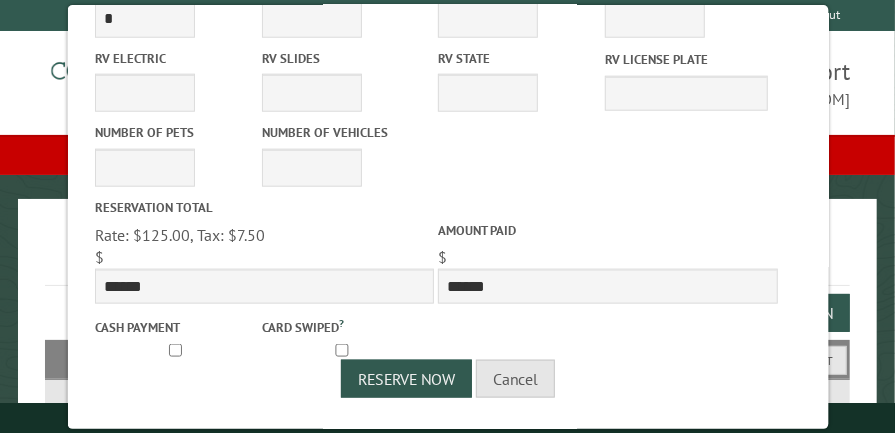 type on "**********" 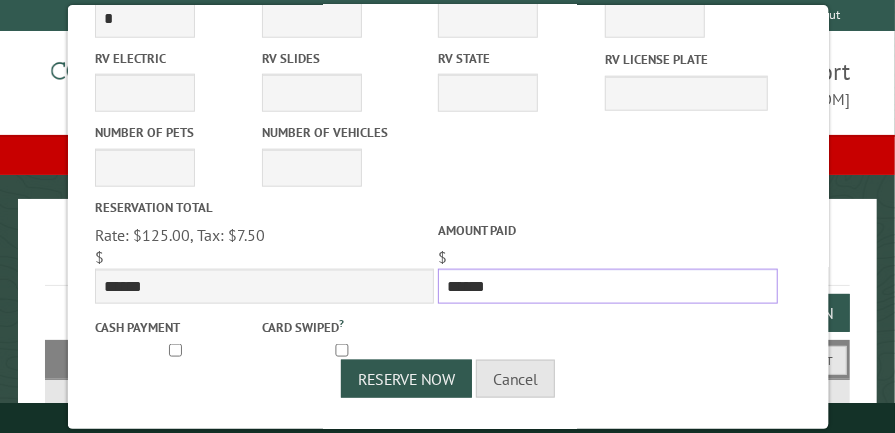 click on "******" at bounding box center (606, 286) 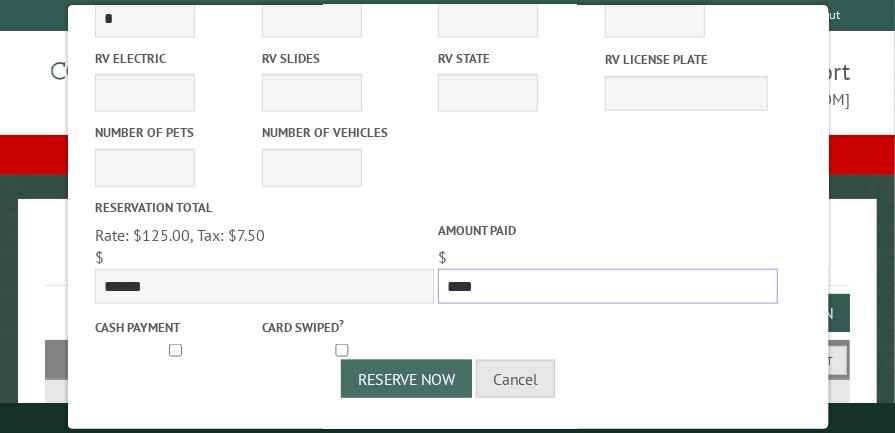 type on "****" 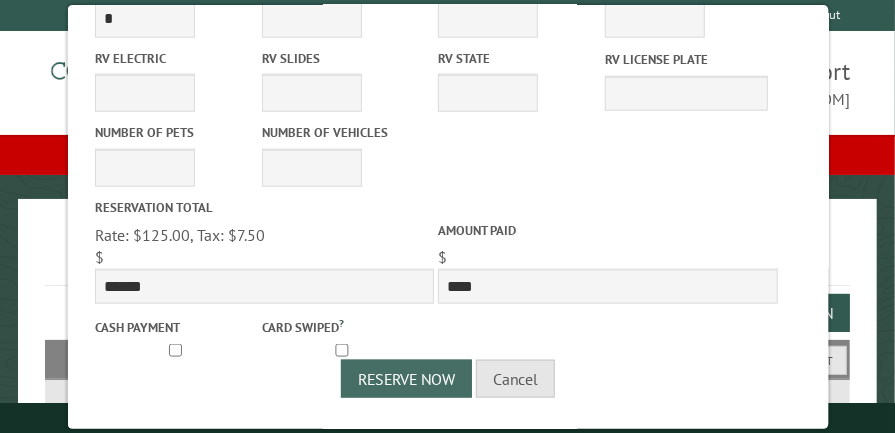 click on "Reserve Now" at bounding box center (406, 379) 